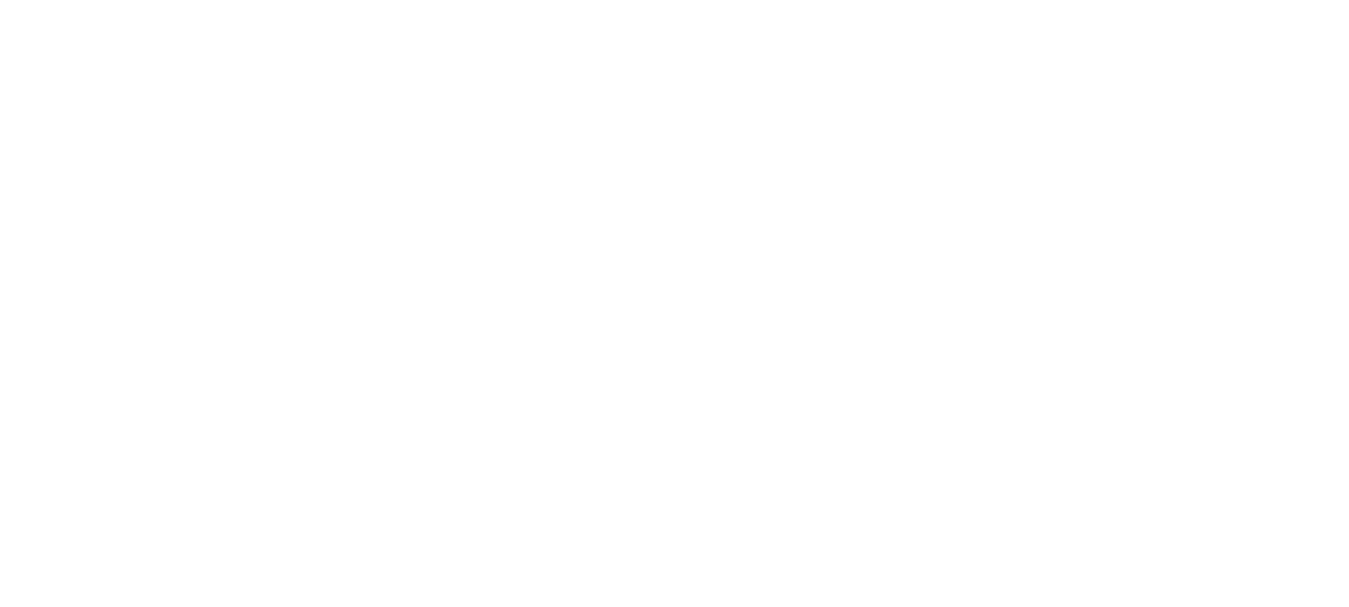 scroll, scrollTop: 0, scrollLeft: 0, axis: both 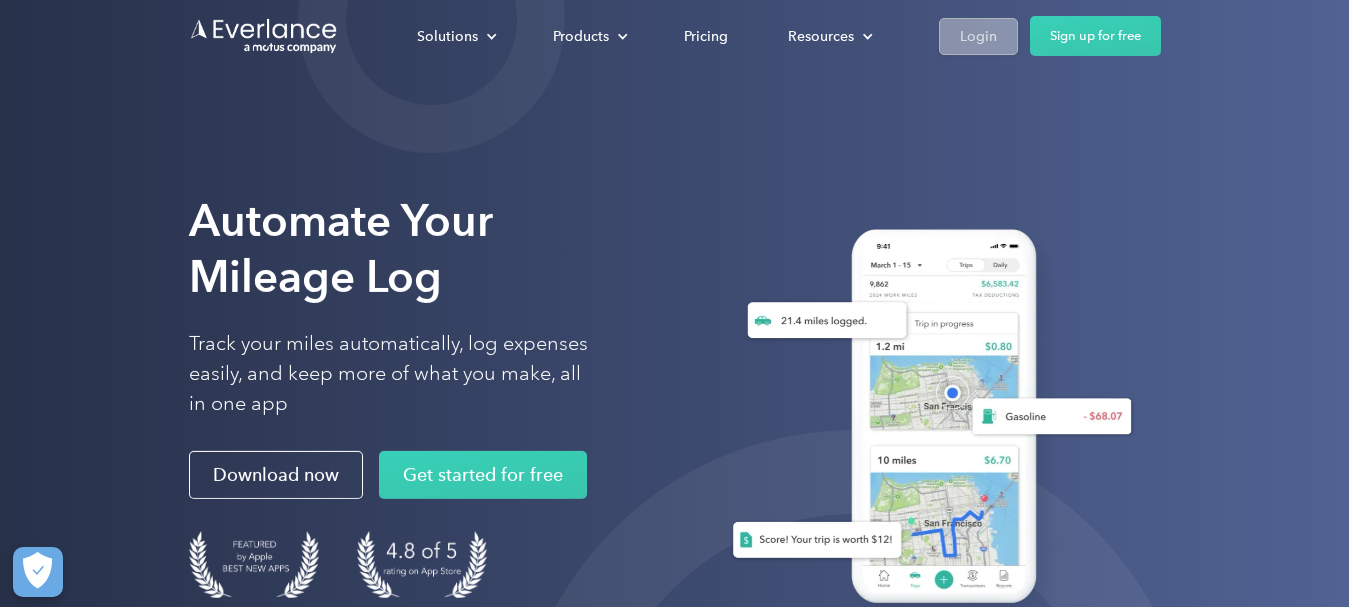 click on "Login" at bounding box center [978, 36] 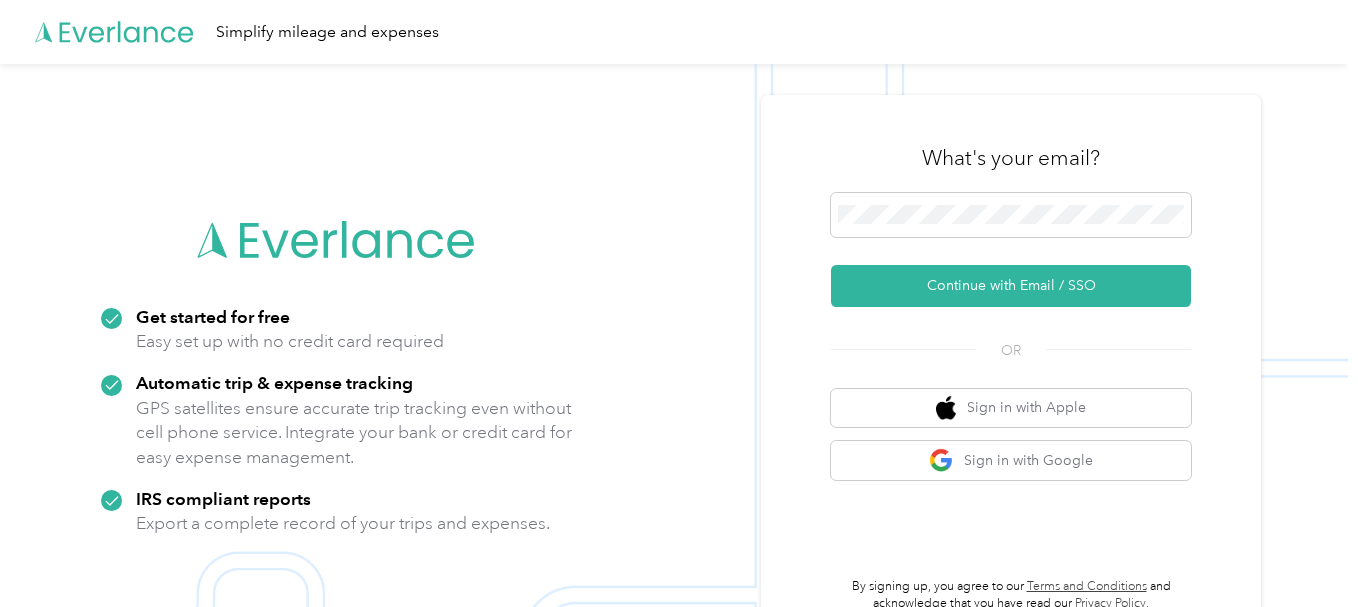 scroll, scrollTop: 0, scrollLeft: 0, axis: both 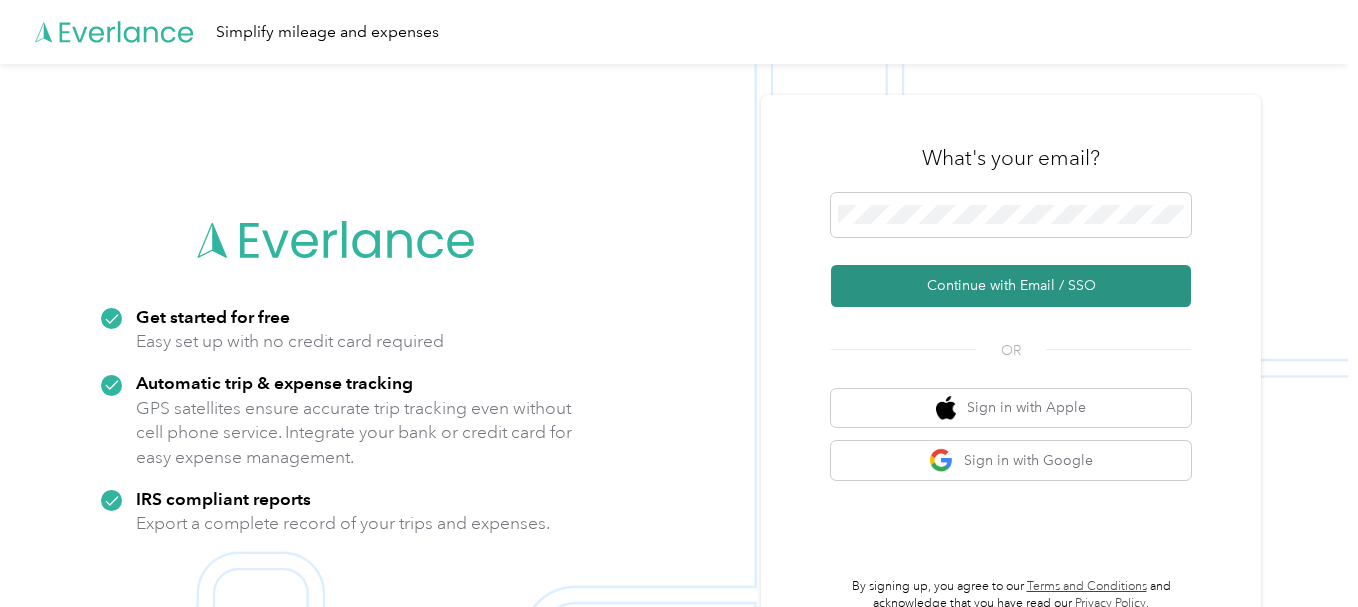 click on "Continue with Email / SSO" at bounding box center [1011, 286] 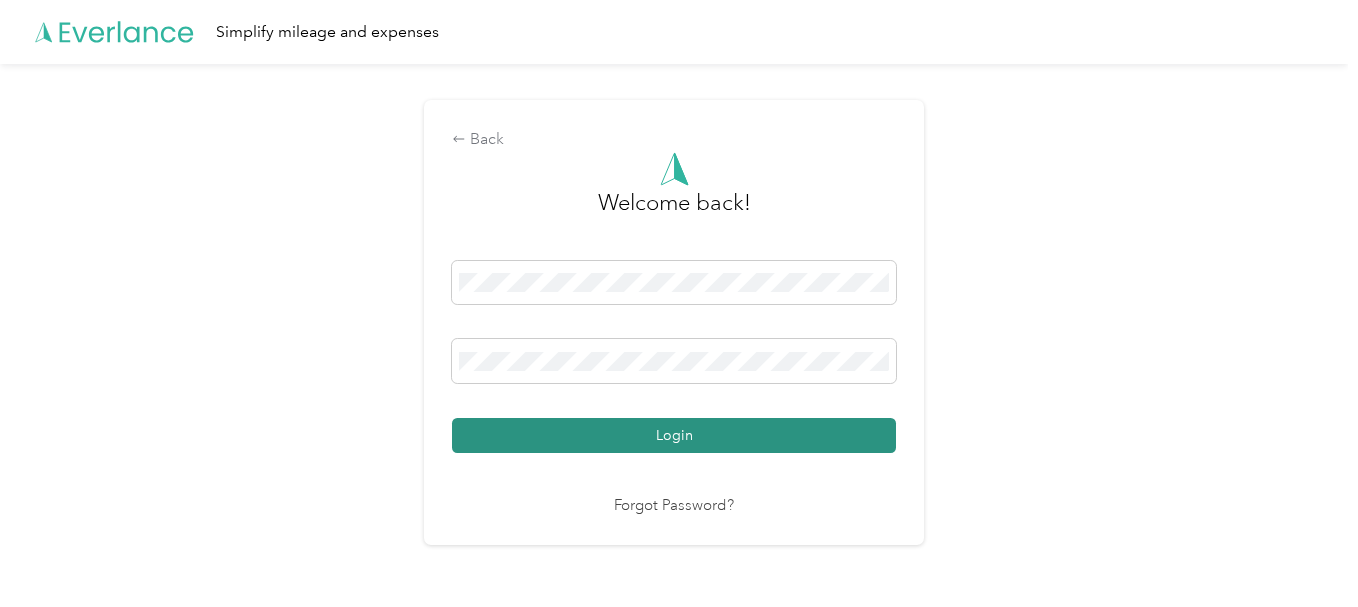 click on "Login" at bounding box center [674, 435] 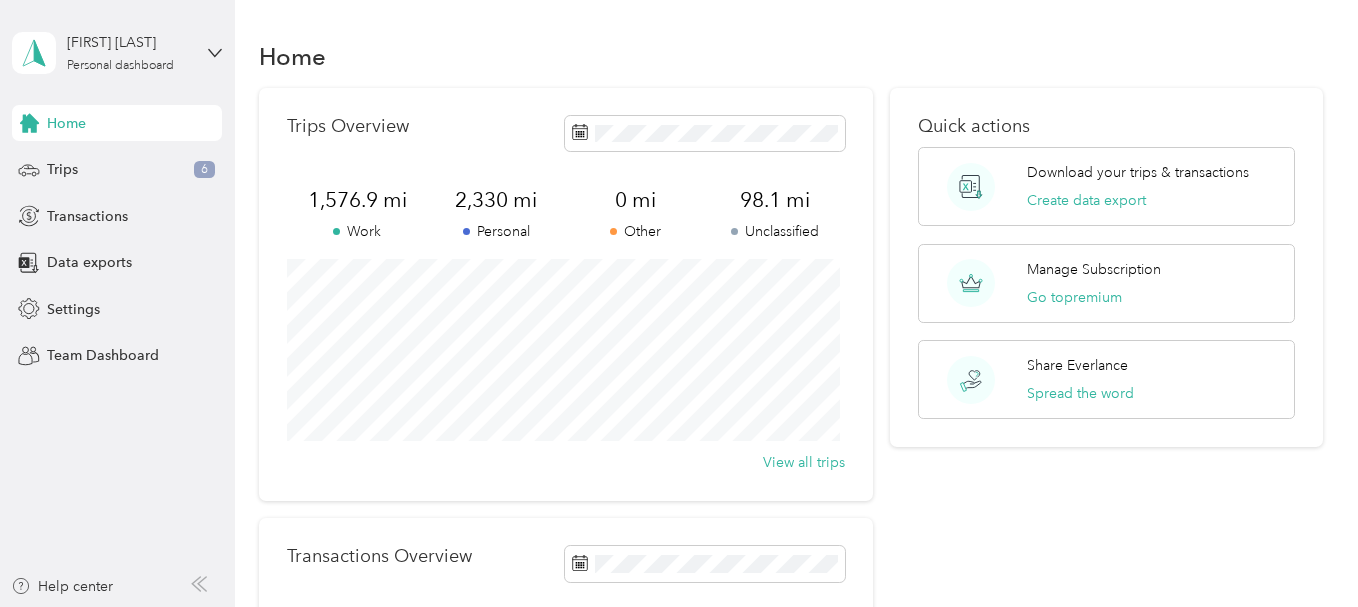 click on "Home" at bounding box center (791, 56) 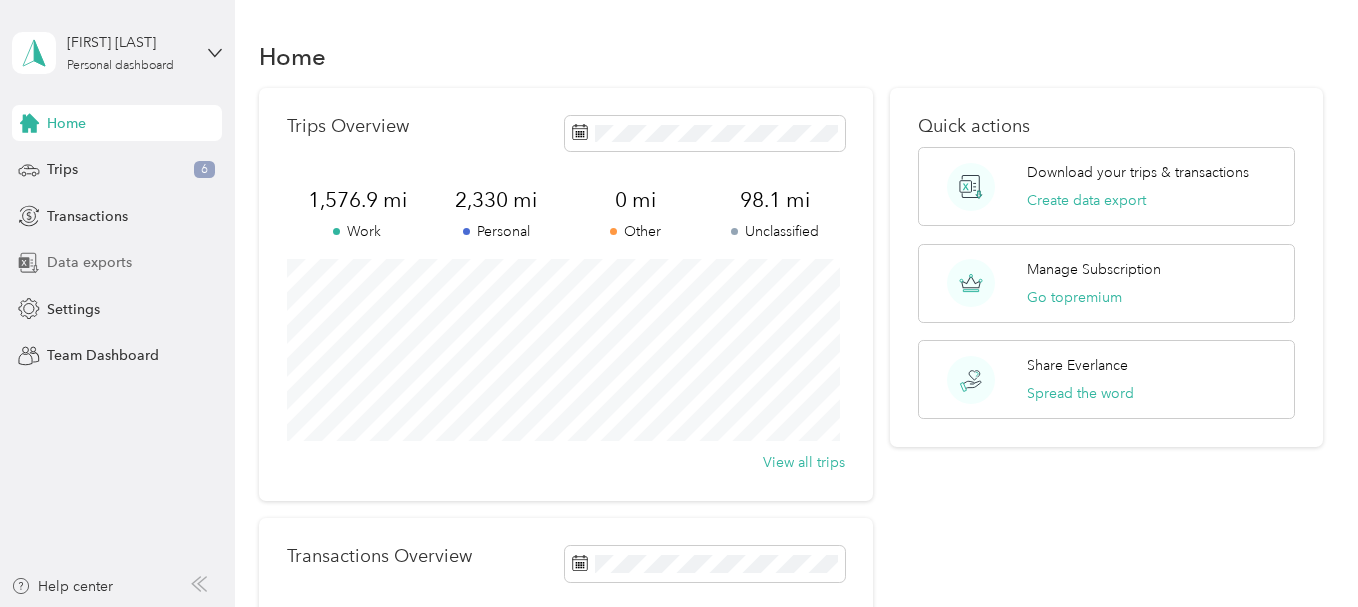 click on "Data exports" at bounding box center (89, 262) 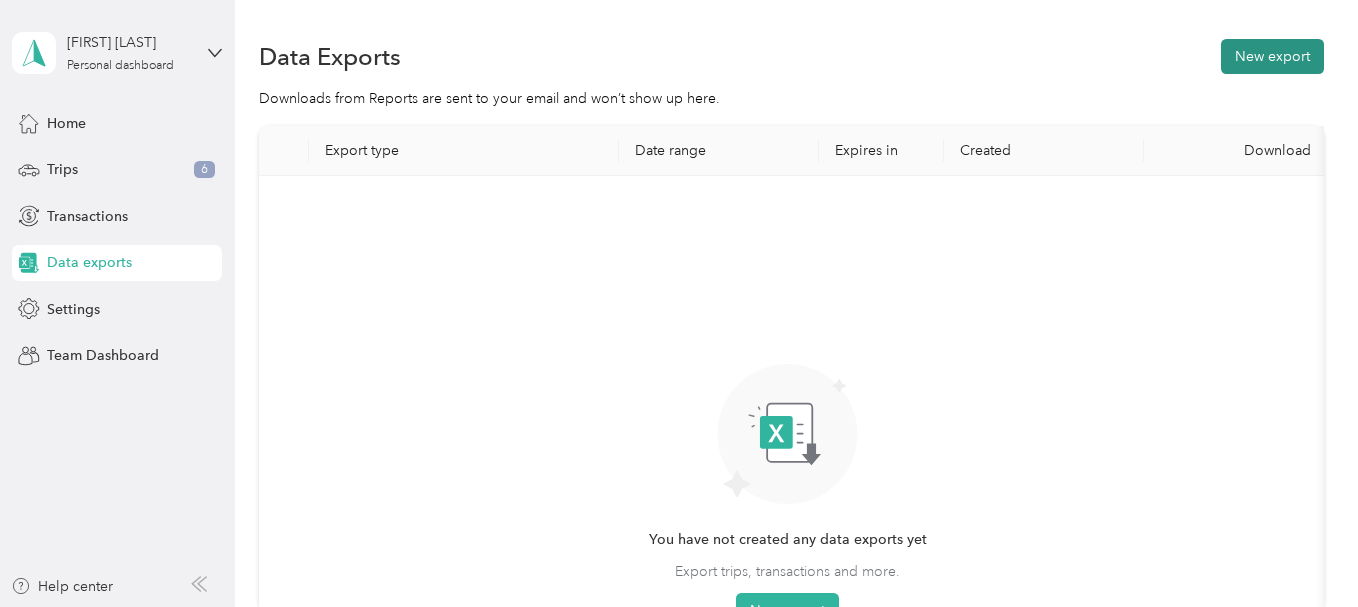 click on "New export" at bounding box center (1272, 56) 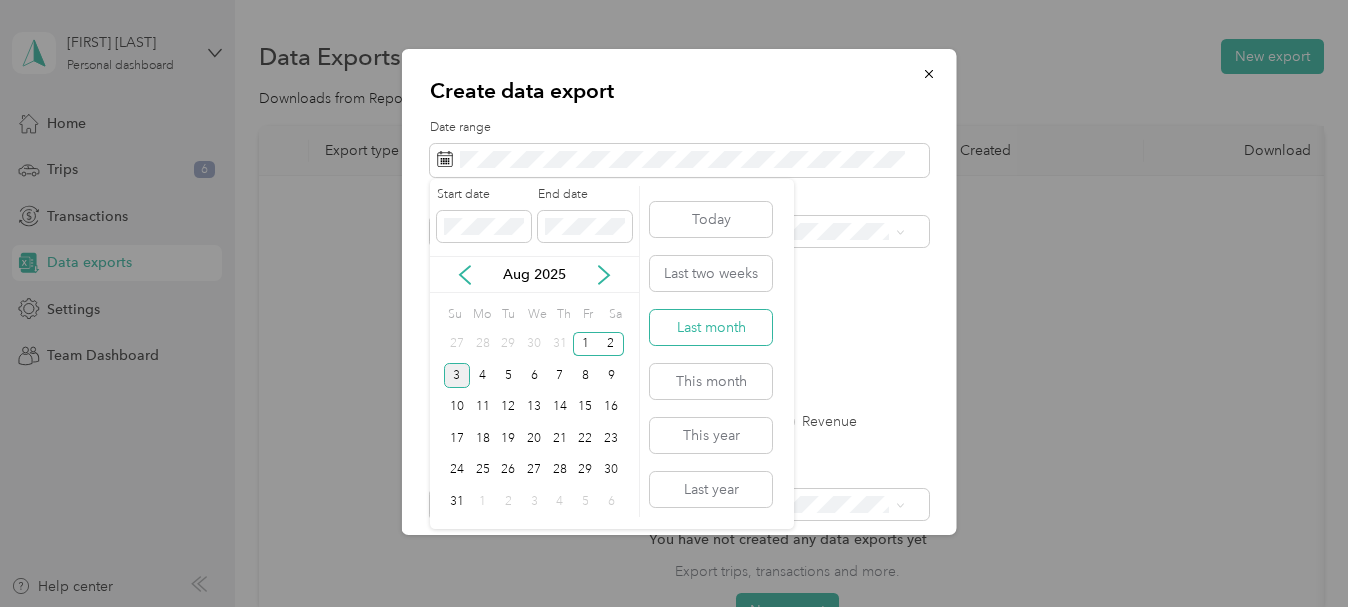 click on "Last month" at bounding box center [711, 327] 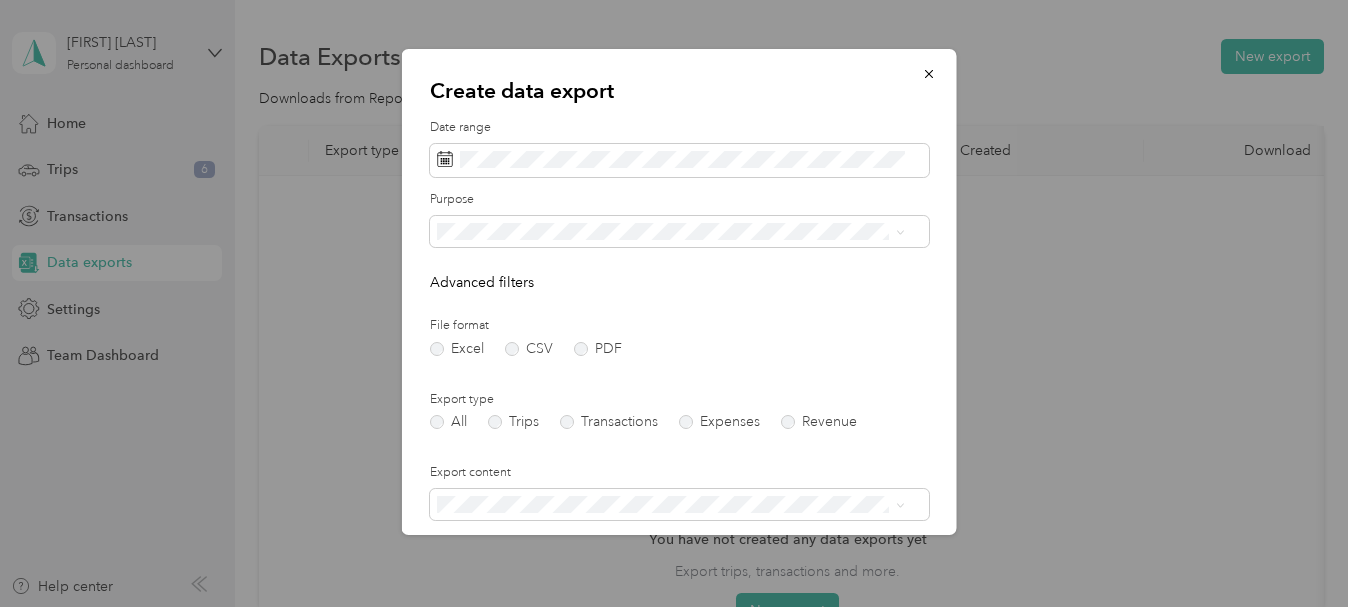 click on "Work" at bounding box center (671, 291) 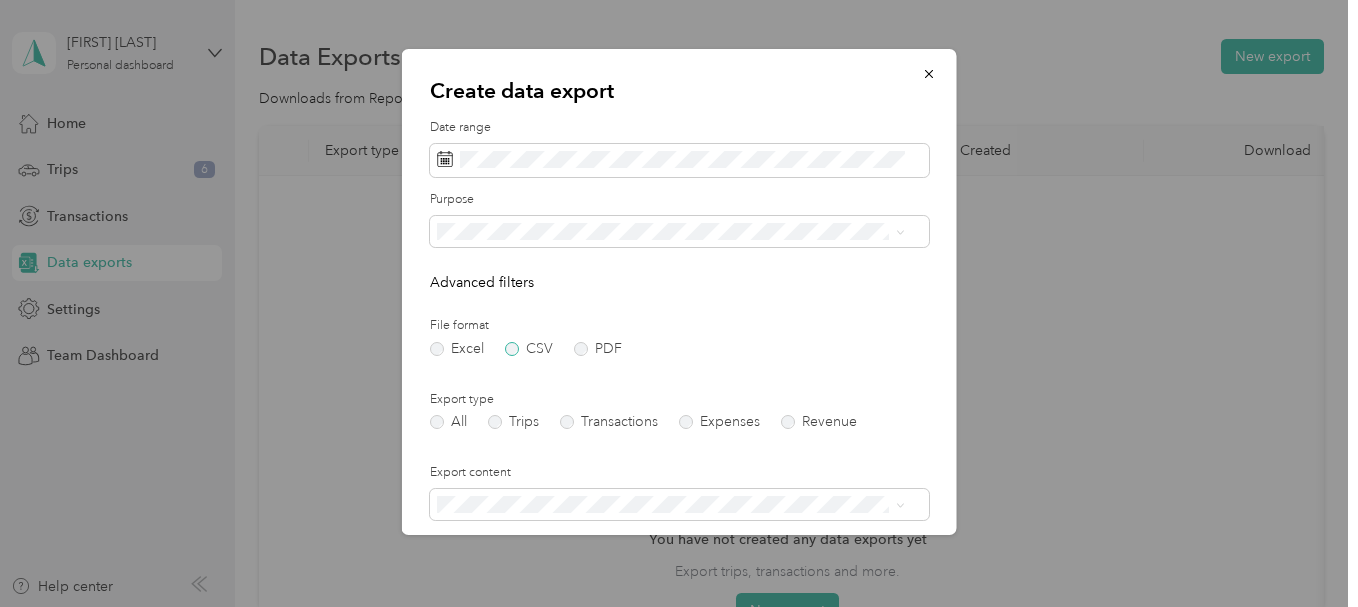 click on "CSV" at bounding box center [529, 349] 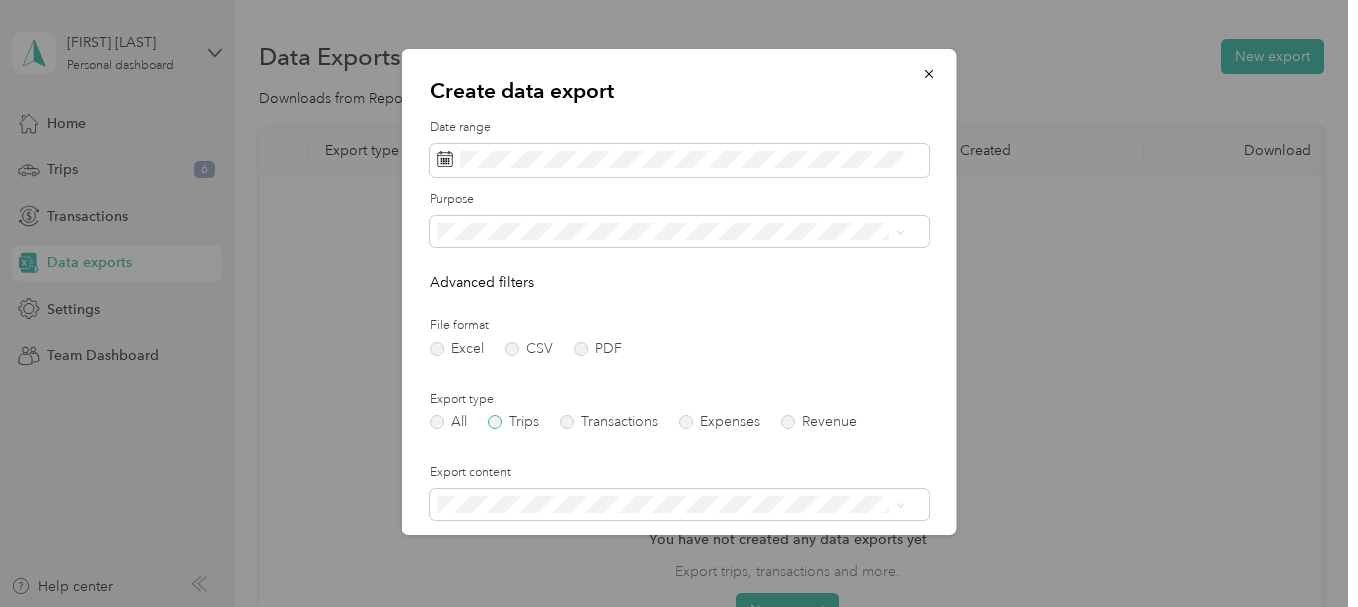 click on "Trips" at bounding box center [513, 422] 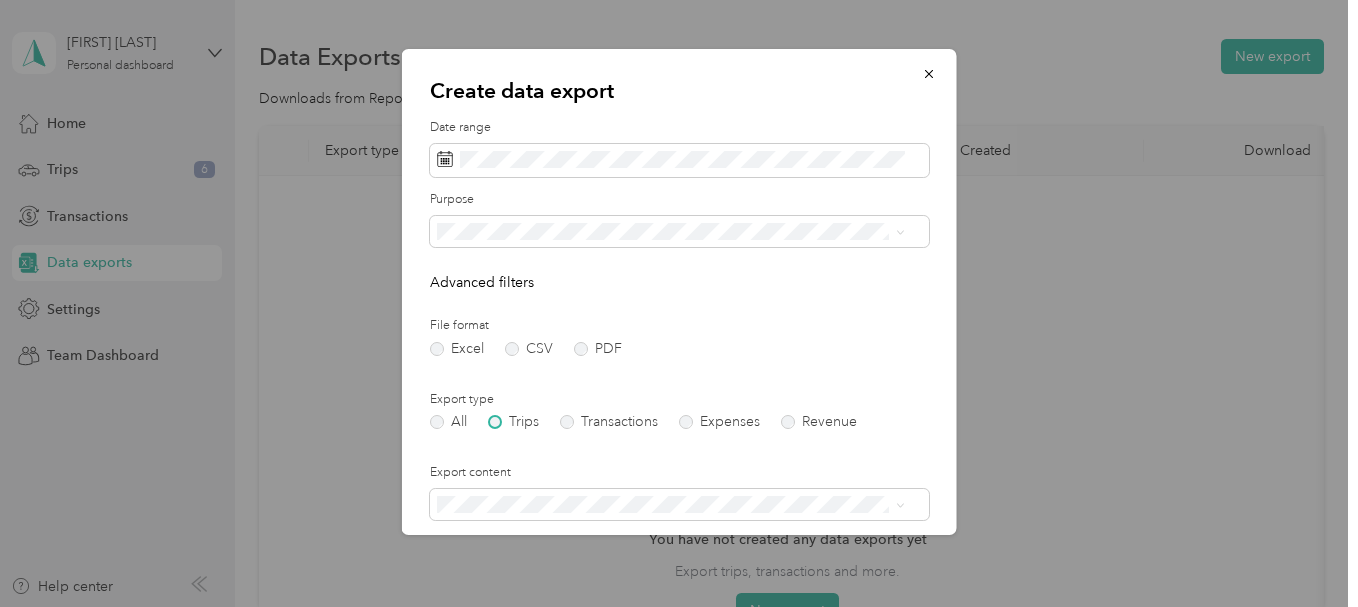 scroll, scrollTop: 102, scrollLeft: 0, axis: vertical 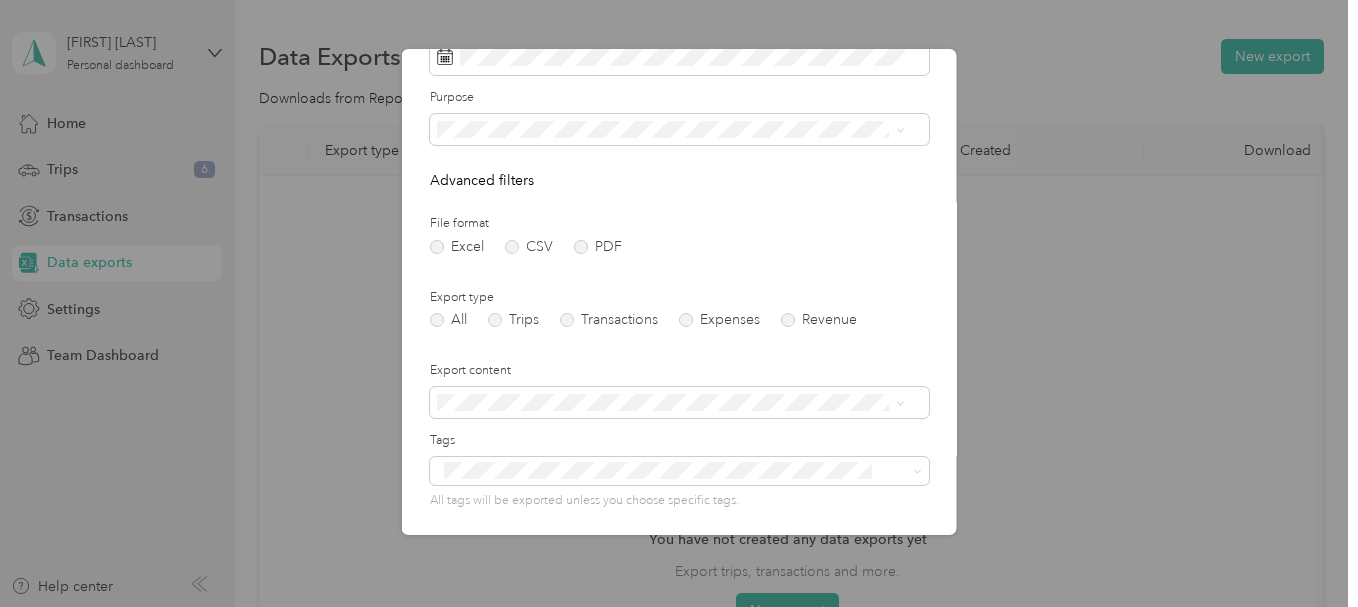 click on "Date range   Purpose   Advanced filters   File format   Excel CSV PDF Export type   All Trips Transactions Expenses Revenue Export content   Tags   All tags will be exported unless you choose specific tags. Additional recipients Generate export" at bounding box center (679, 331) 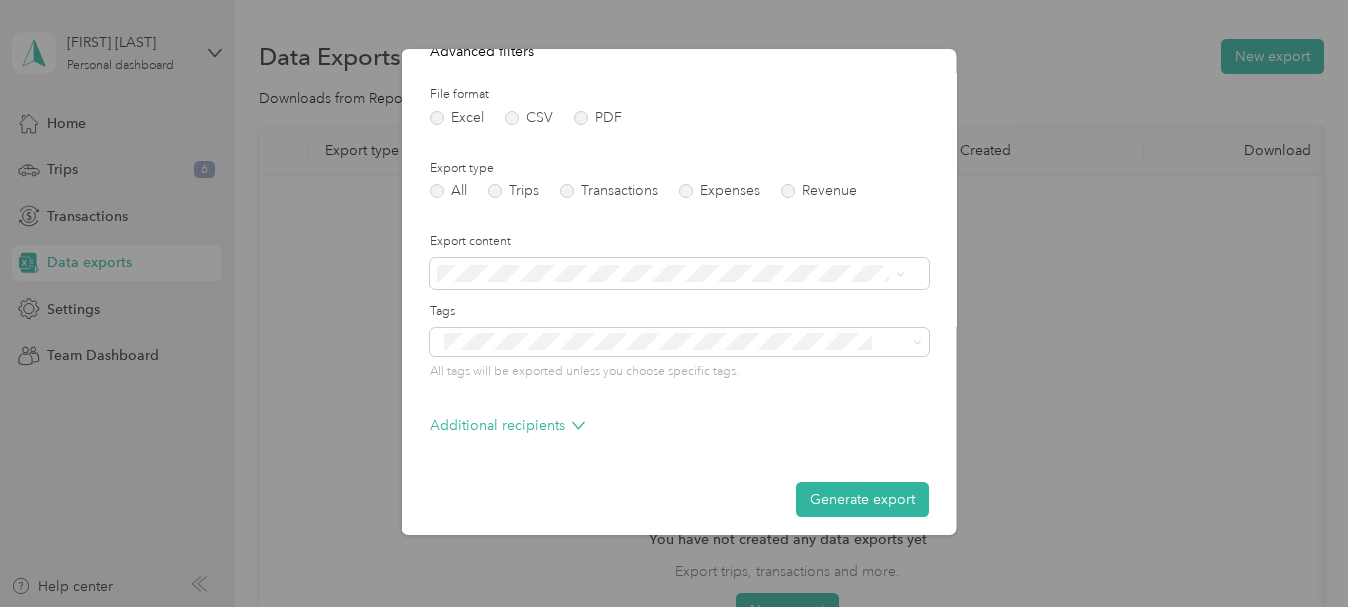 scroll, scrollTop: 241, scrollLeft: 0, axis: vertical 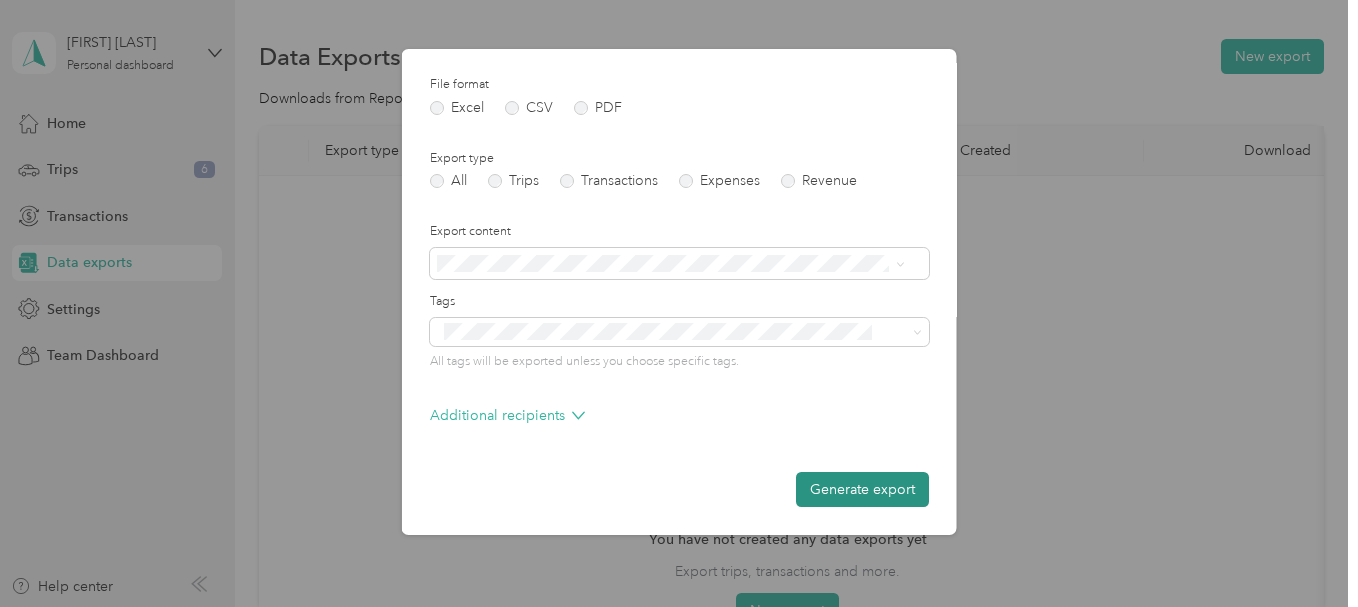 click on "Generate export" at bounding box center (862, 489) 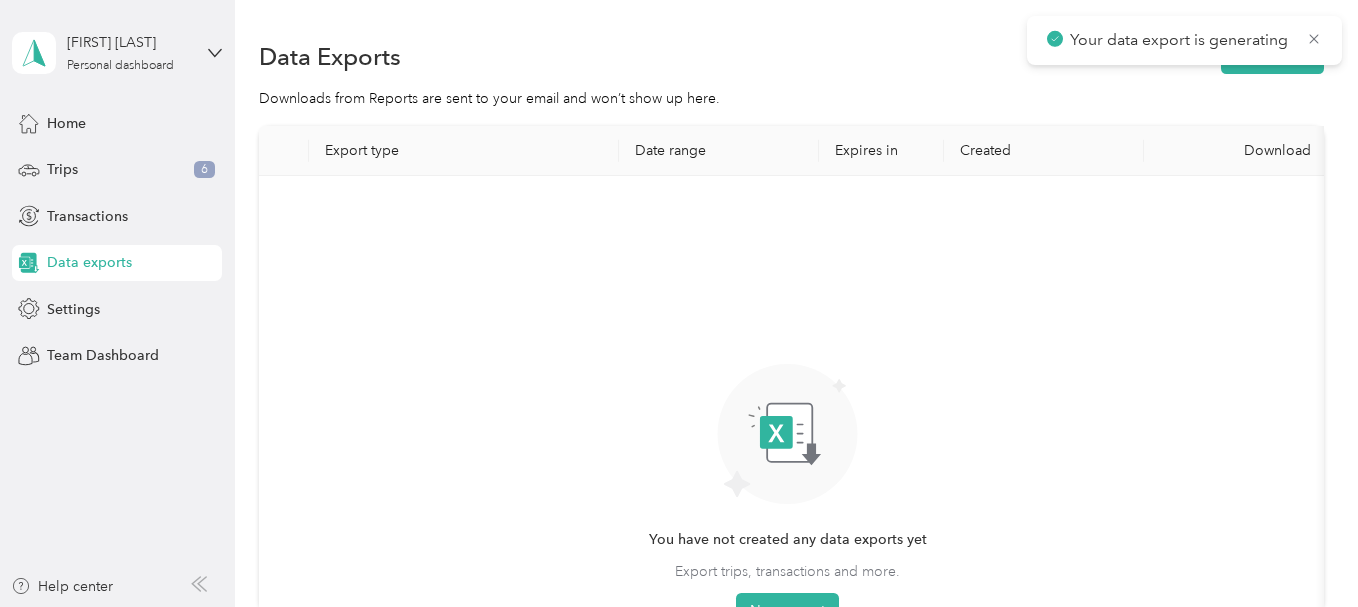 scroll, scrollTop: 241, scrollLeft: 0, axis: vertical 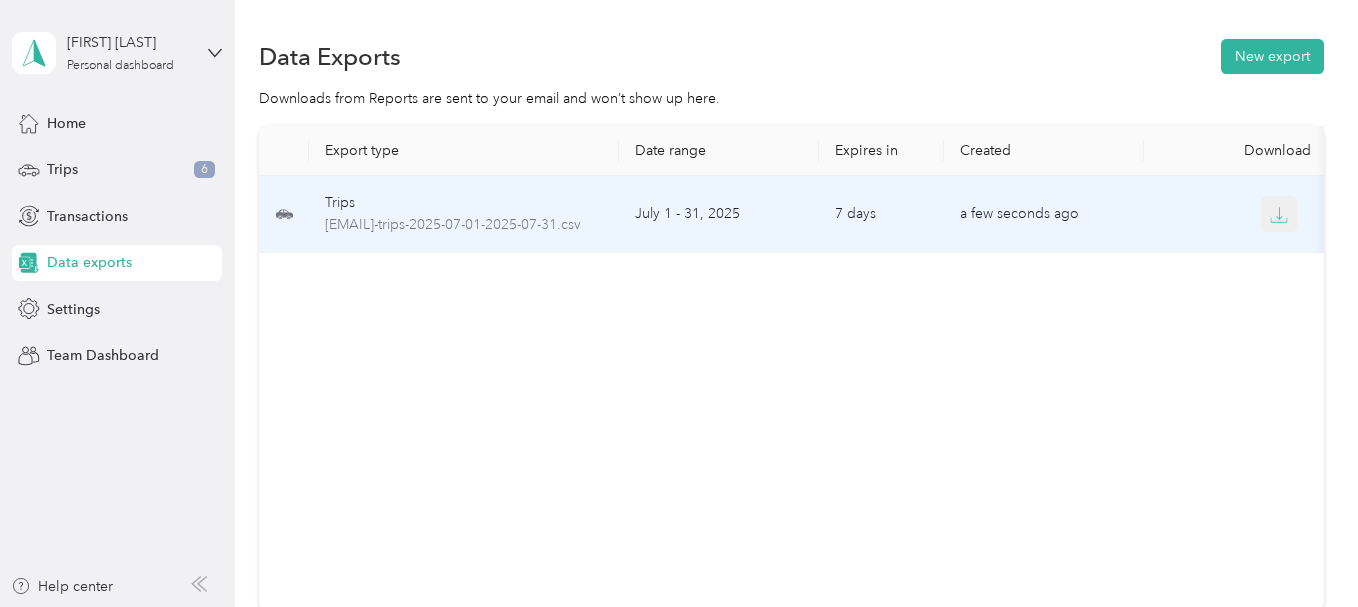 click 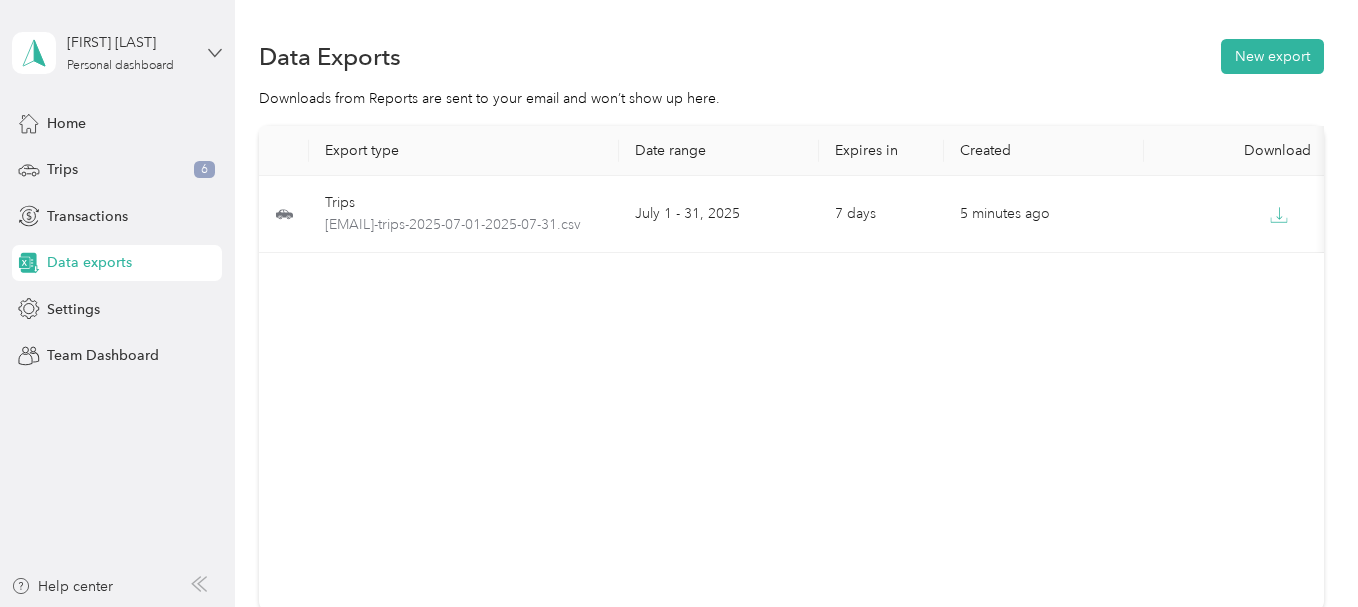 click 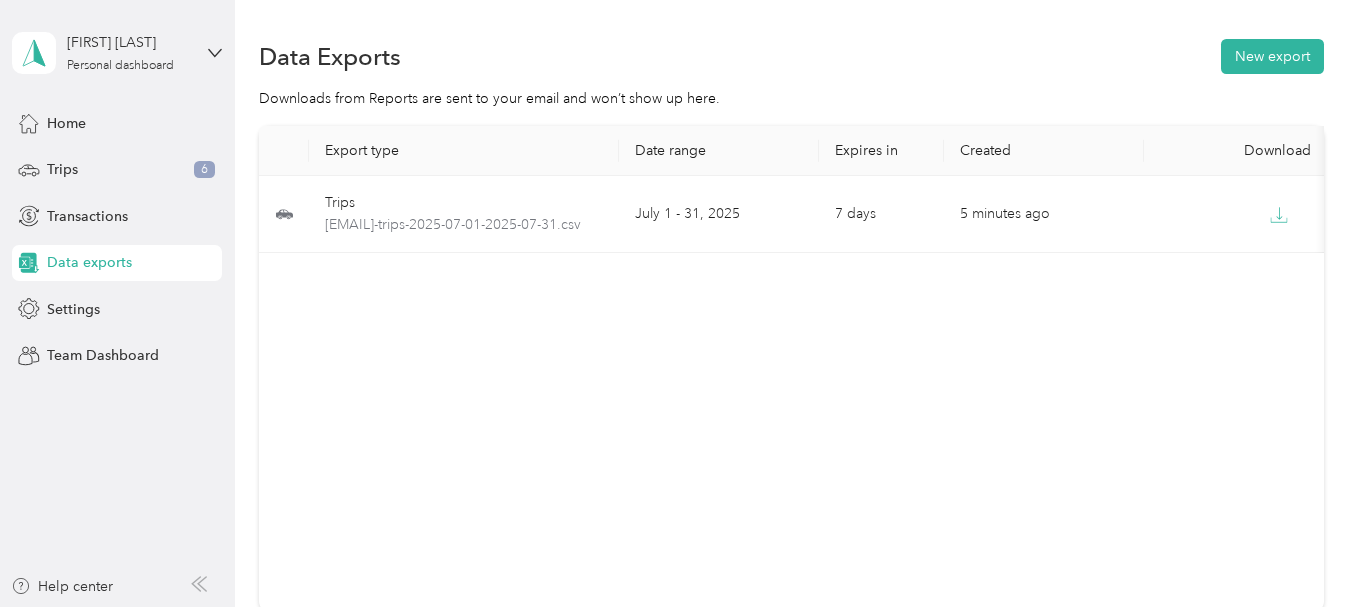 click on "Log out" at bounding box center [68, 163] 